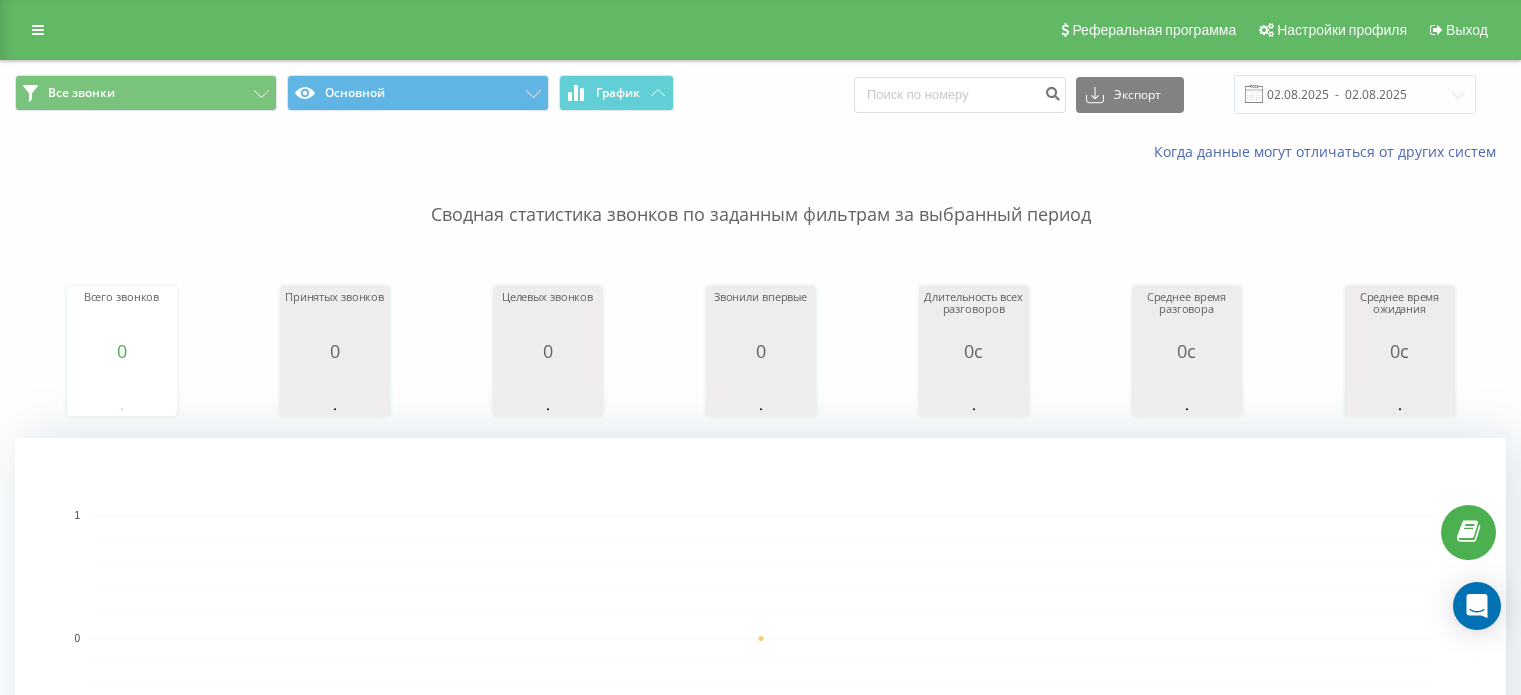 scroll, scrollTop: 0, scrollLeft: 0, axis: both 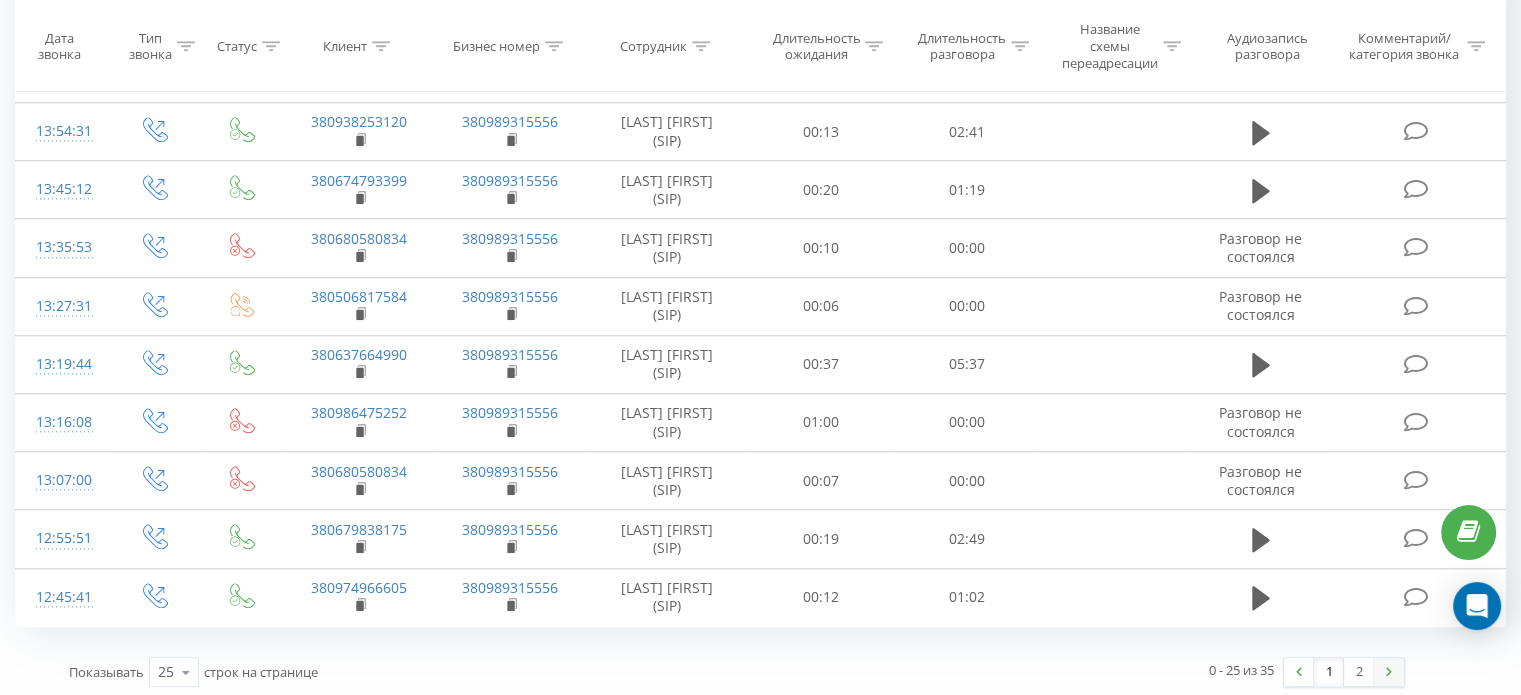 click at bounding box center [1389, 671] 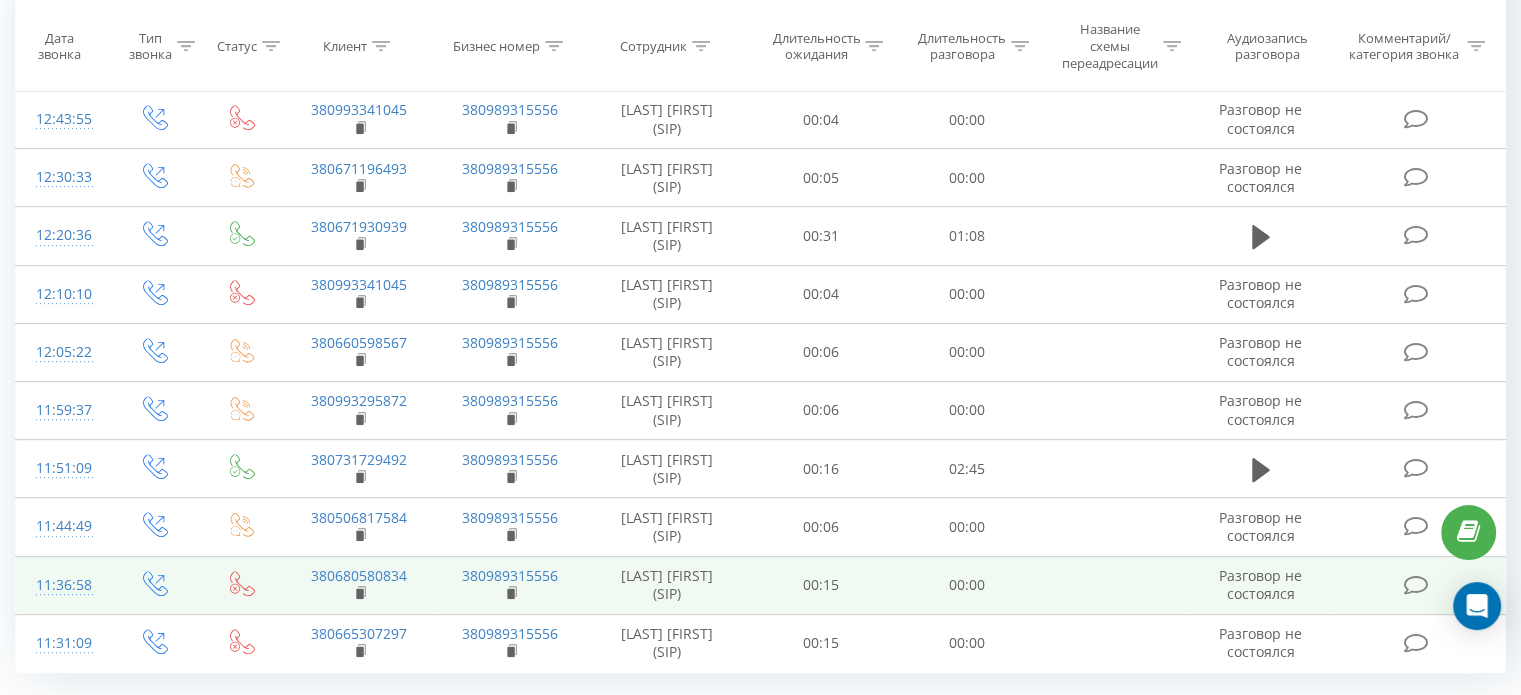 scroll, scrollTop: 812, scrollLeft: 0, axis: vertical 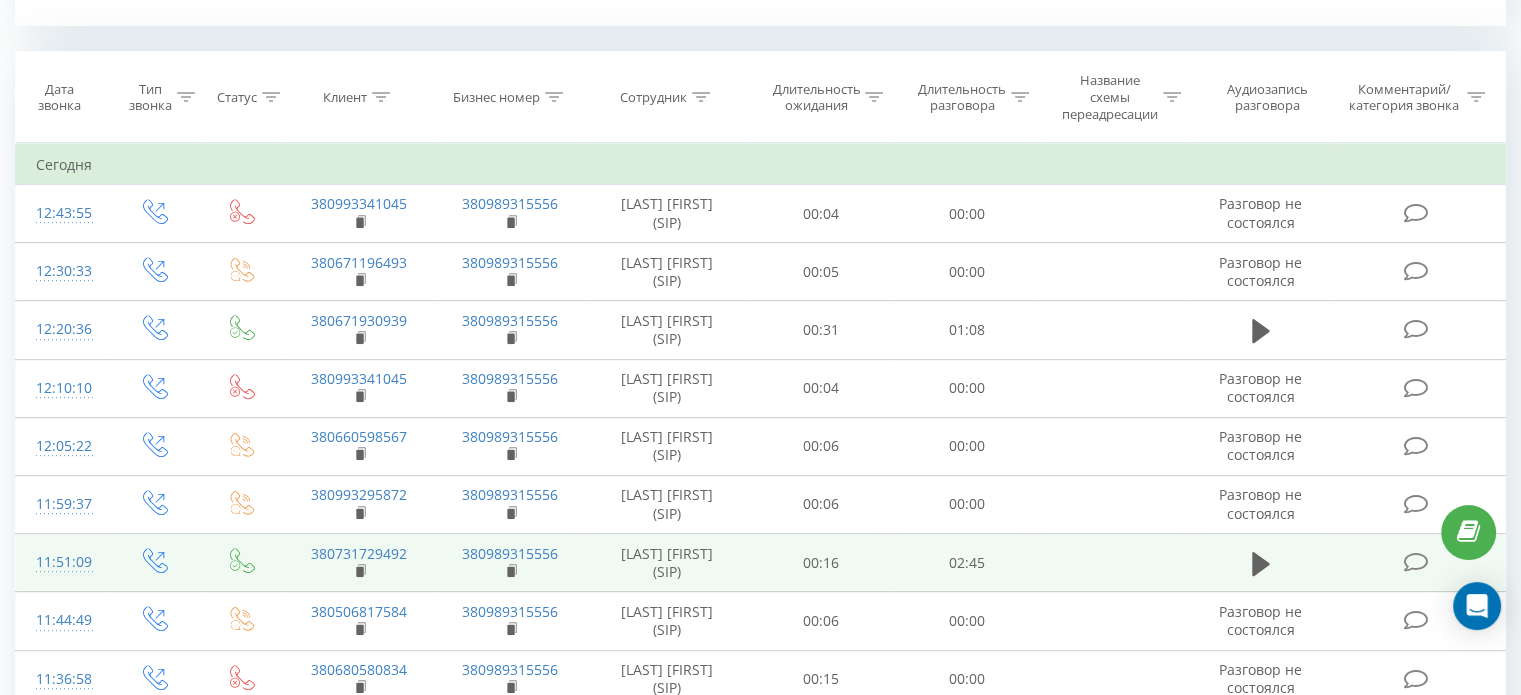 click on "02:45" at bounding box center (966, 563) 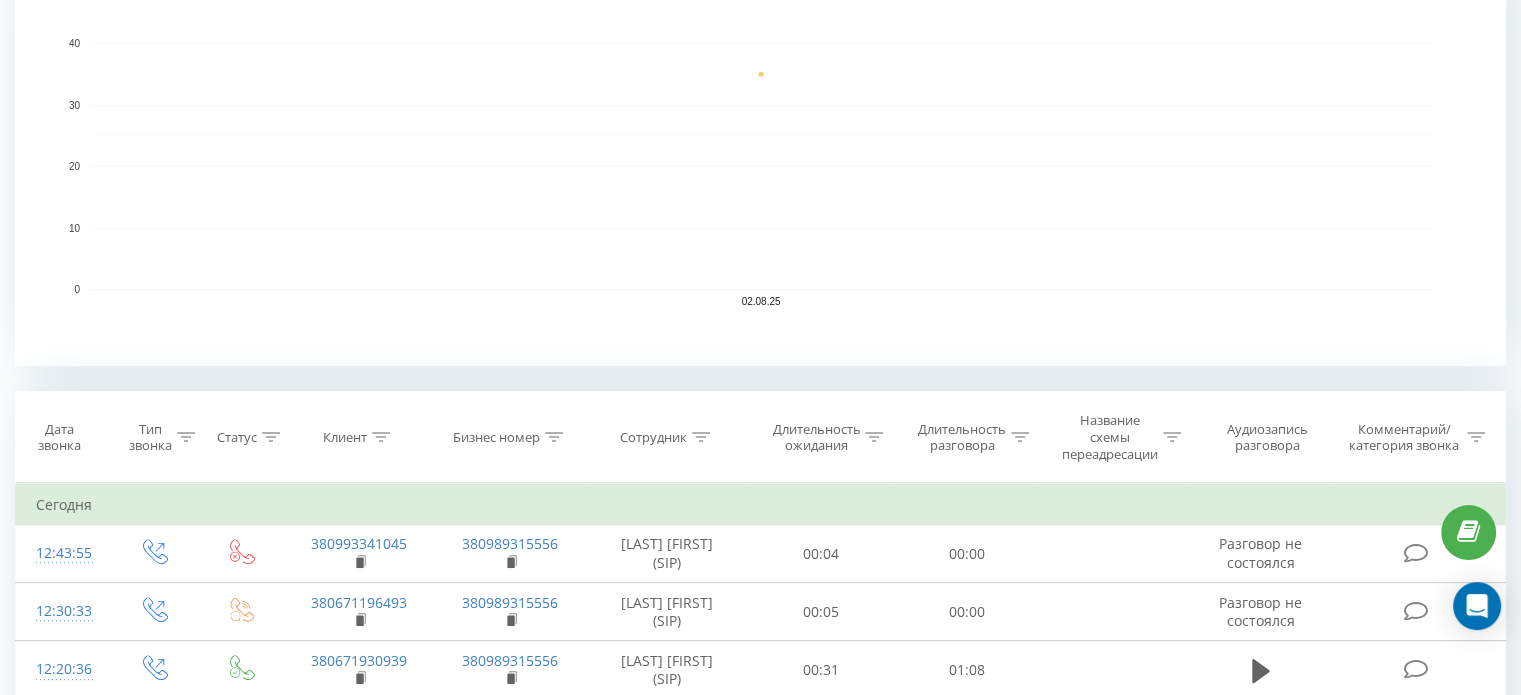 scroll, scrollTop: 800, scrollLeft: 0, axis: vertical 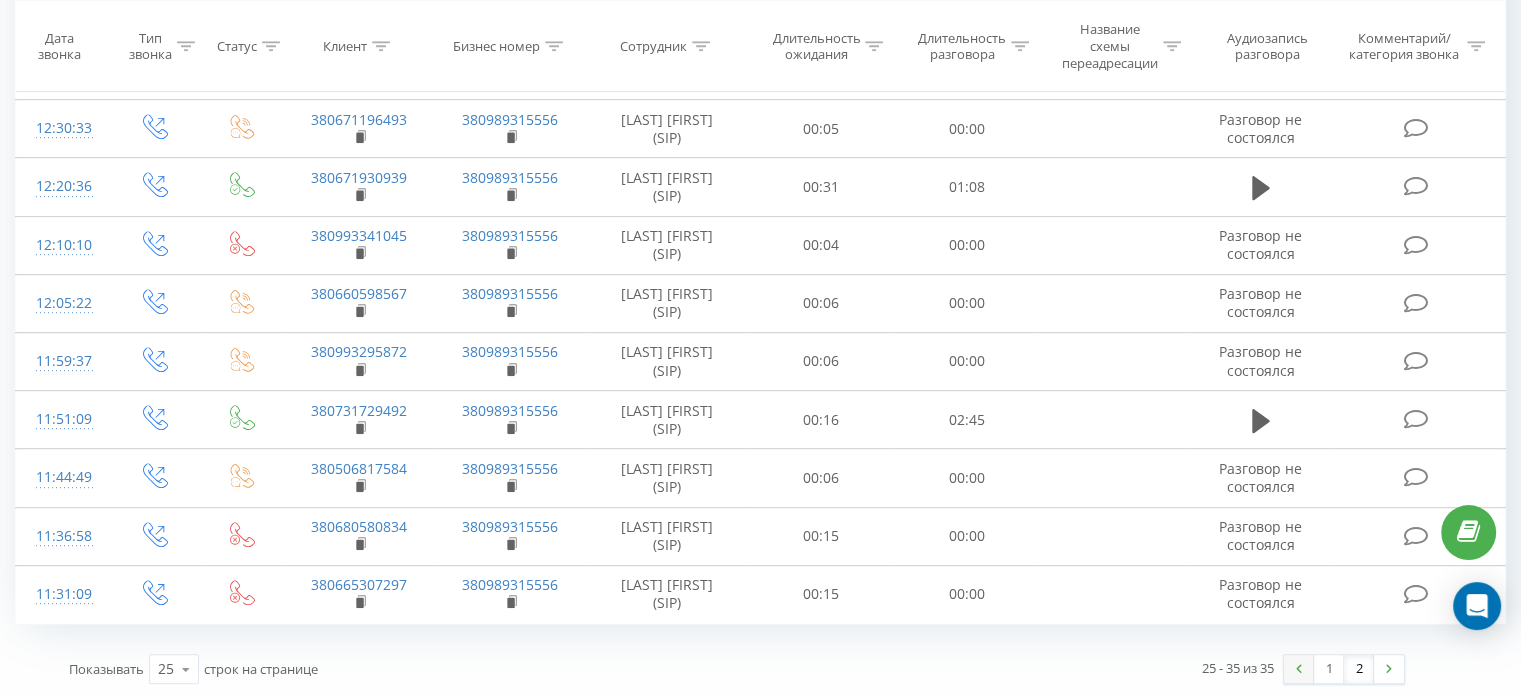 click at bounding box center (1299, 669) 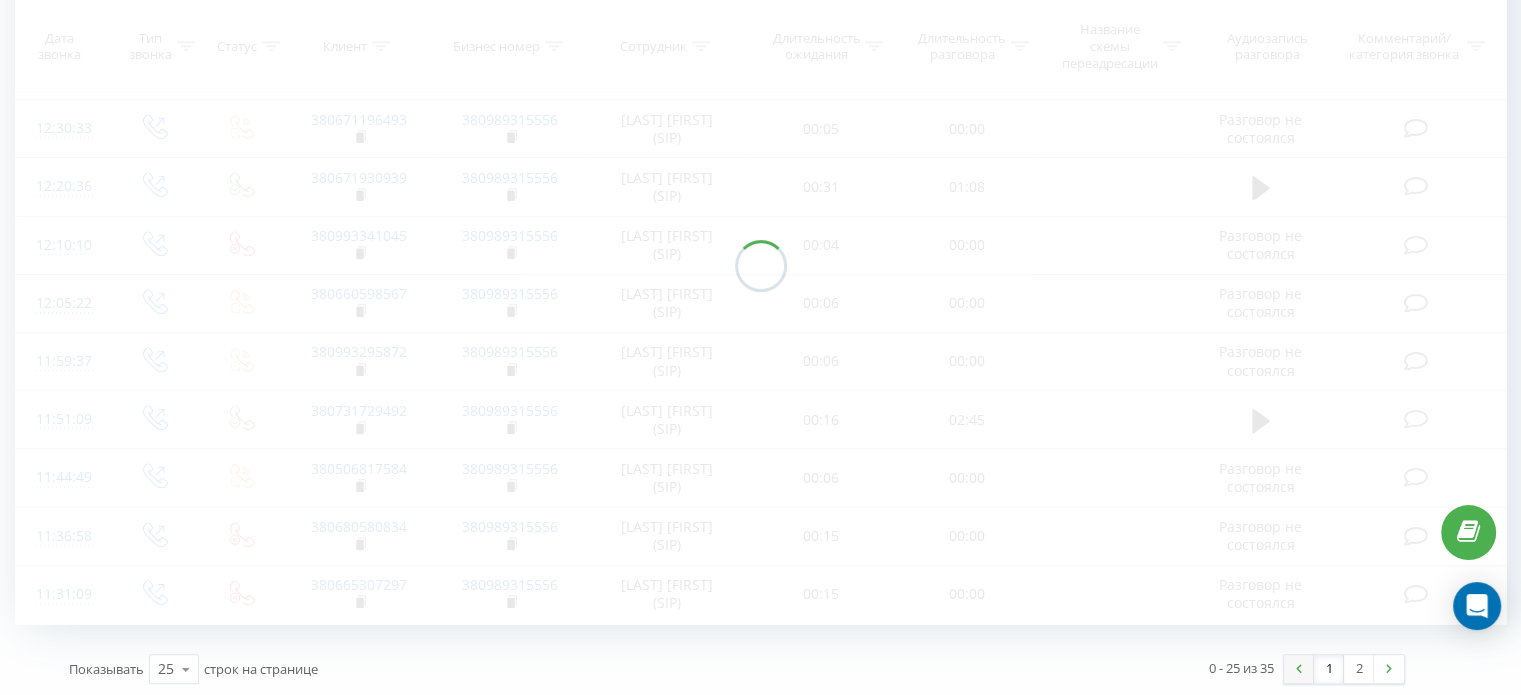 scroll, scrollTop: 812, scrollLeft: 0, axis: vertical 